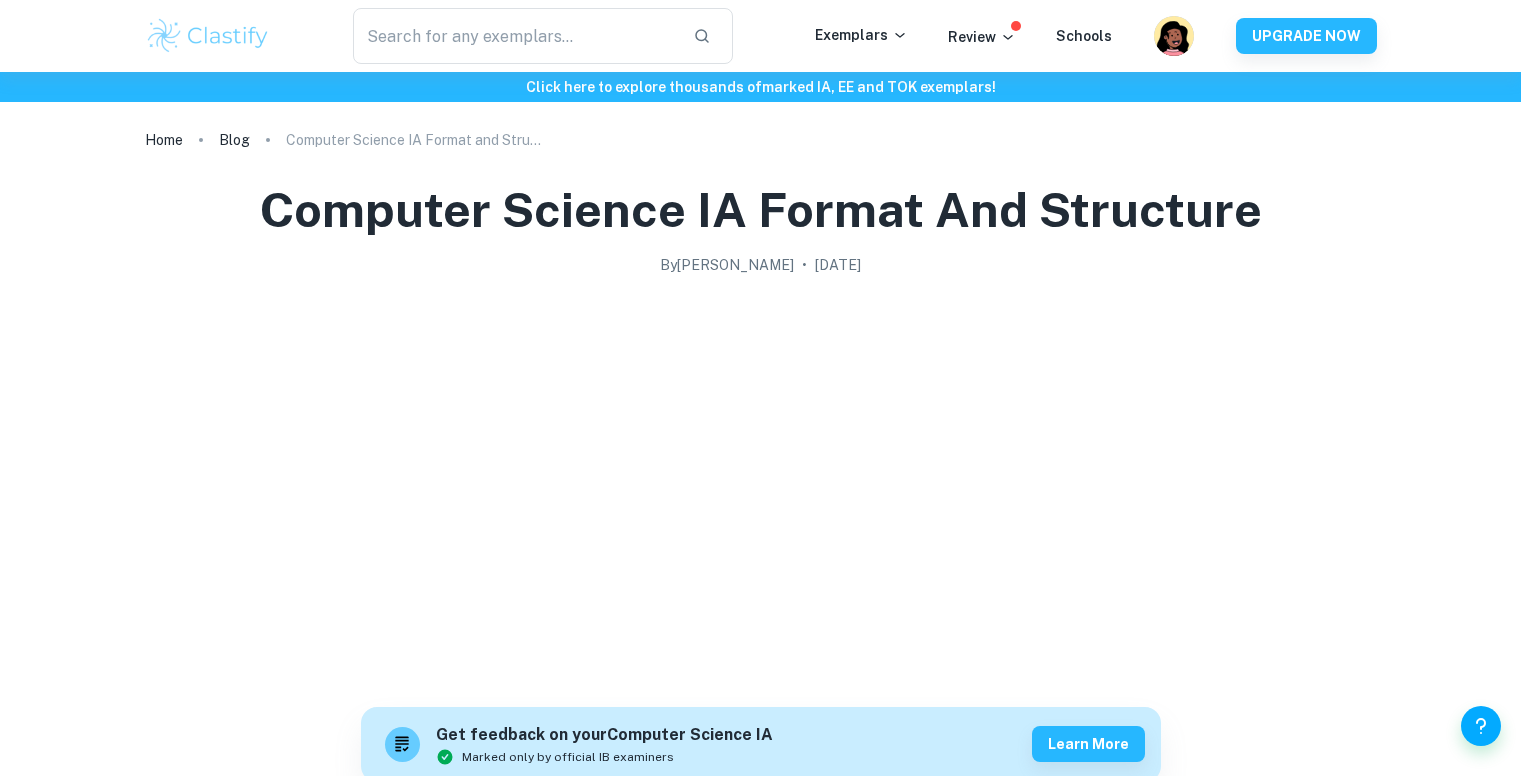 scroll, scrollTop: 0, scrollLeft: 0, axis: both 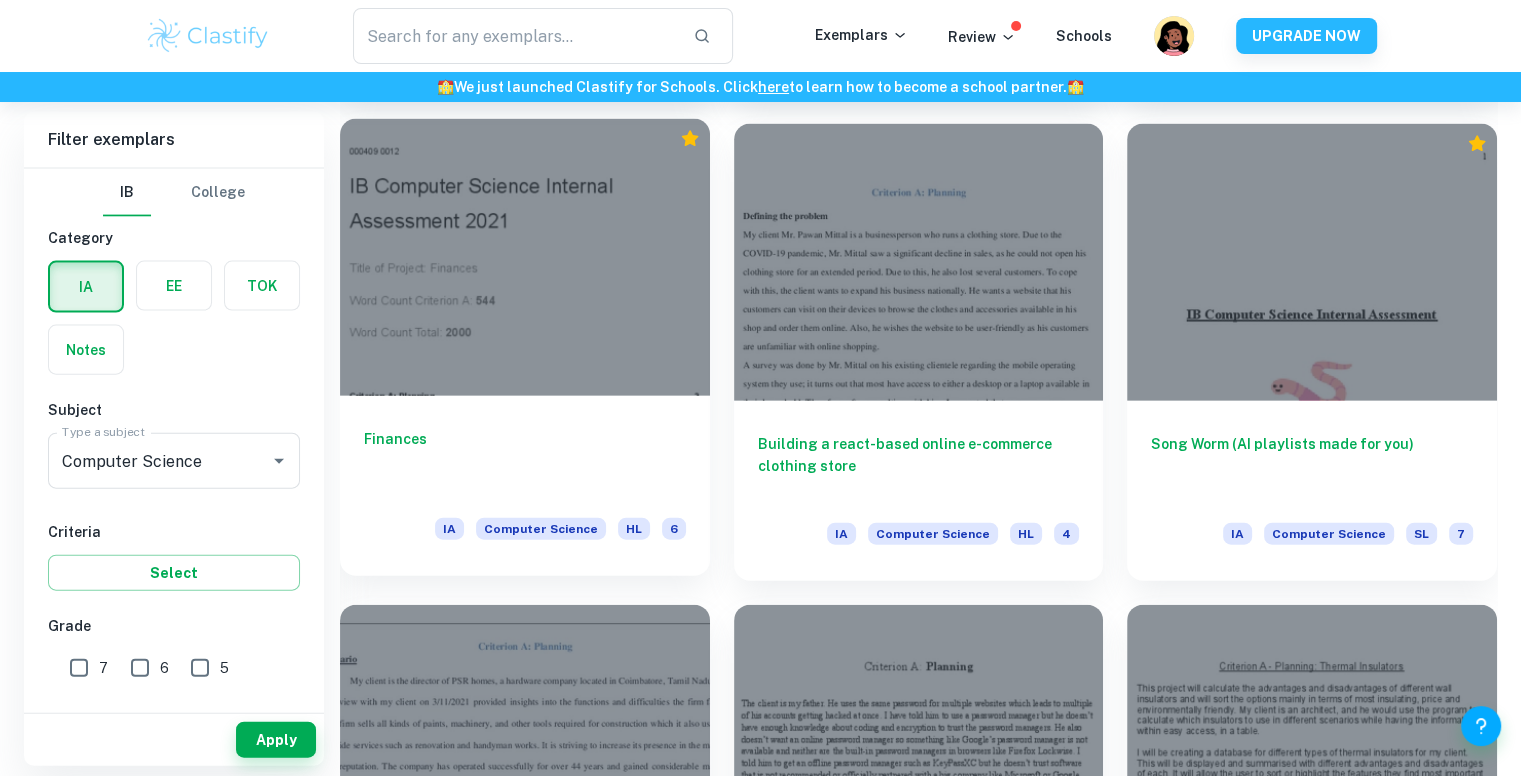 click at bounding box center [525, 257] 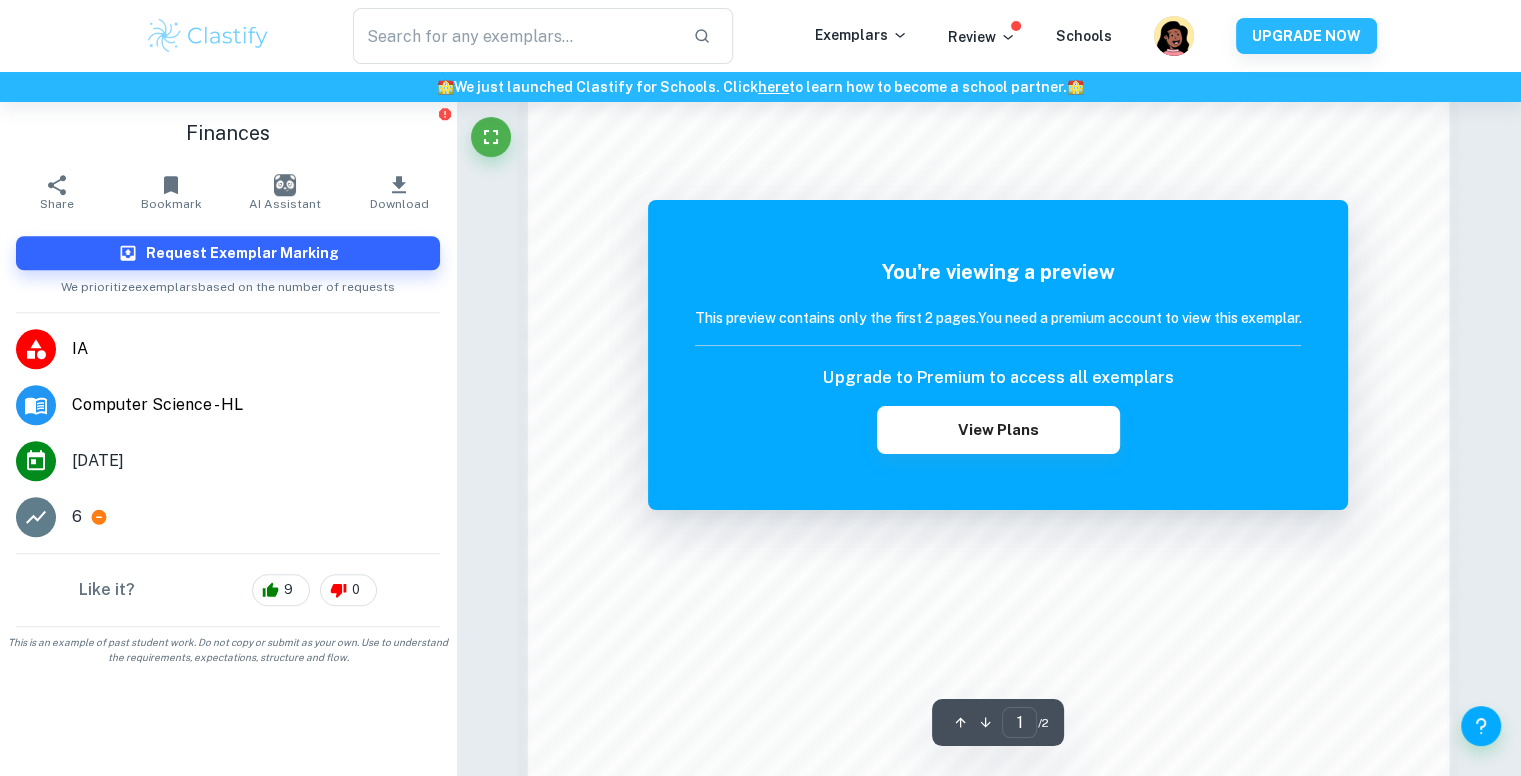scroll, scrollTop: 1700, scrollLeft: 0, axis: vertical 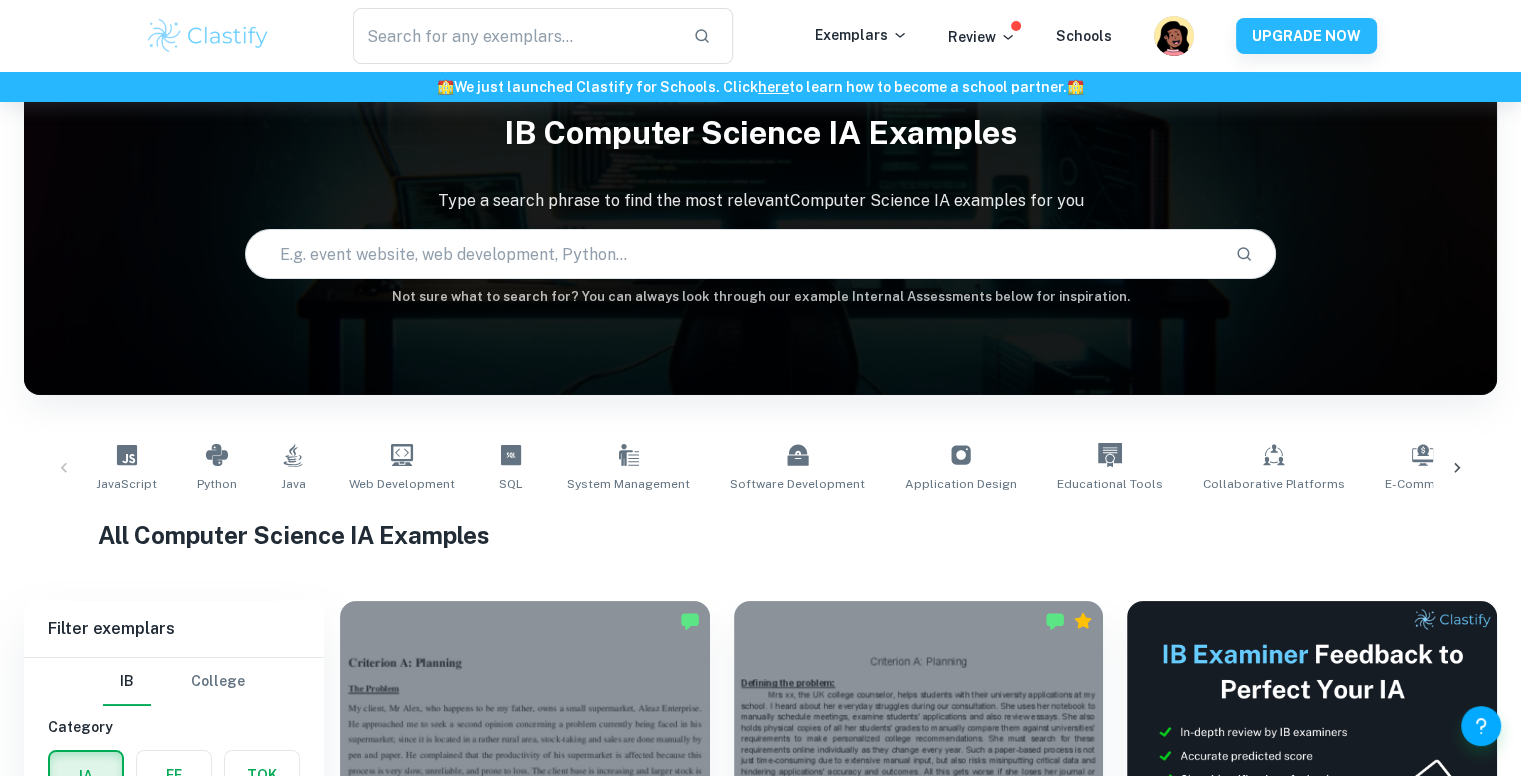 click 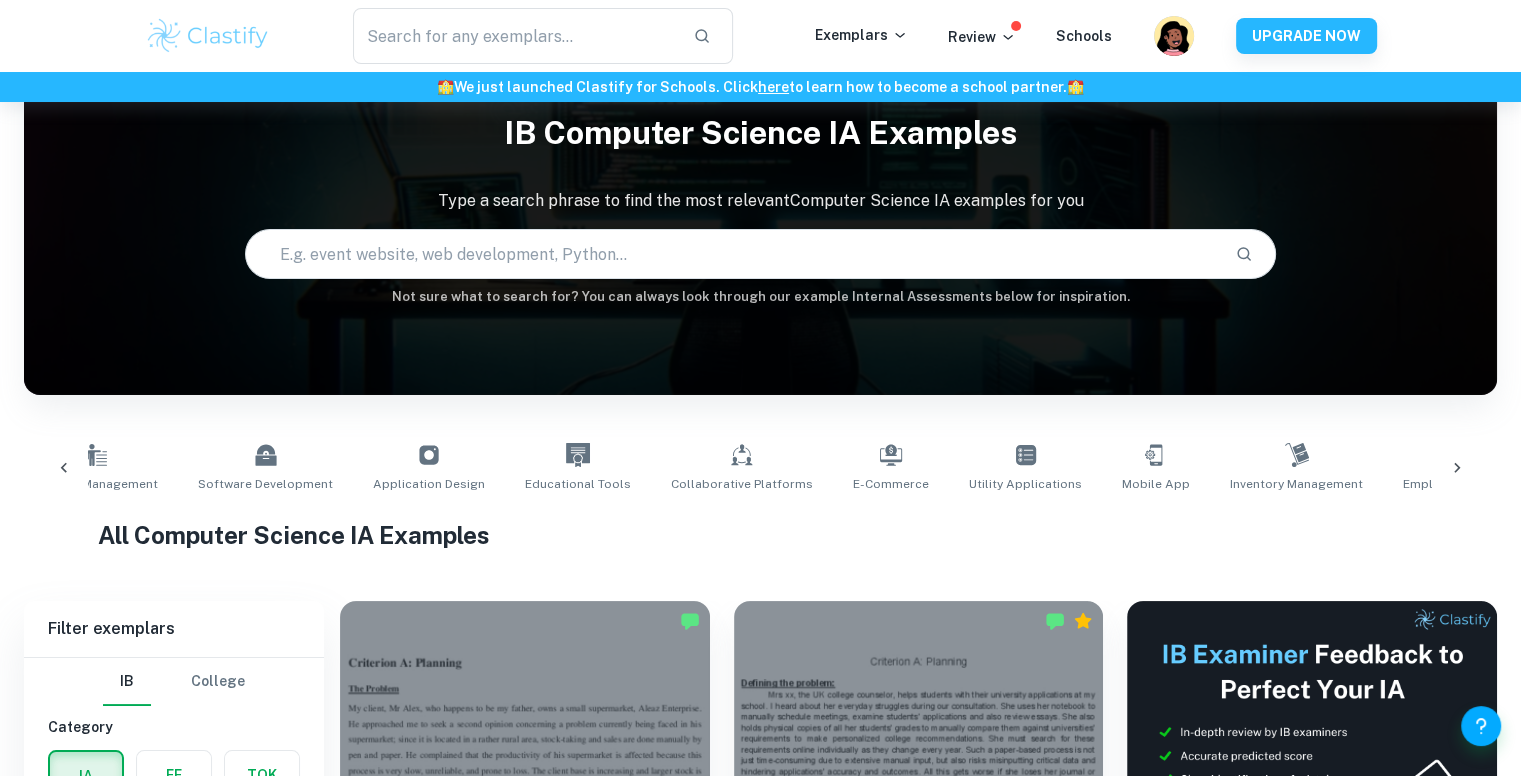 scroll, scrollTop: 0, scrollLeft: 876, axis: horizontal 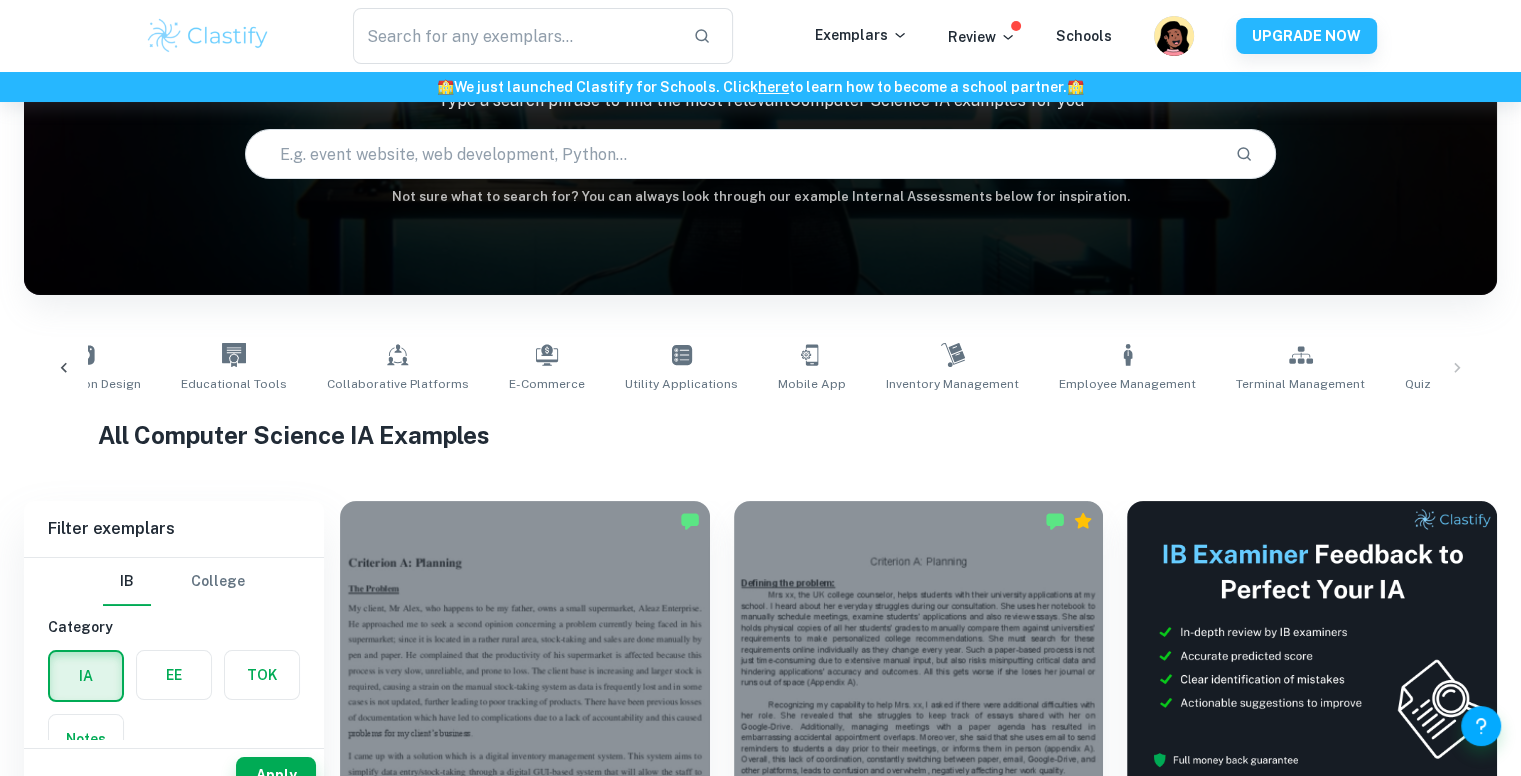 click on "JavaScript Python Java Web Development SQL System Management Software Development Application Design Educational Tools Collaborative Platforms E-commerce Utility Applications Mobile App Inventory Management Employee Management Terminal Management Quiz Applications" at bounding box center [760, 368] 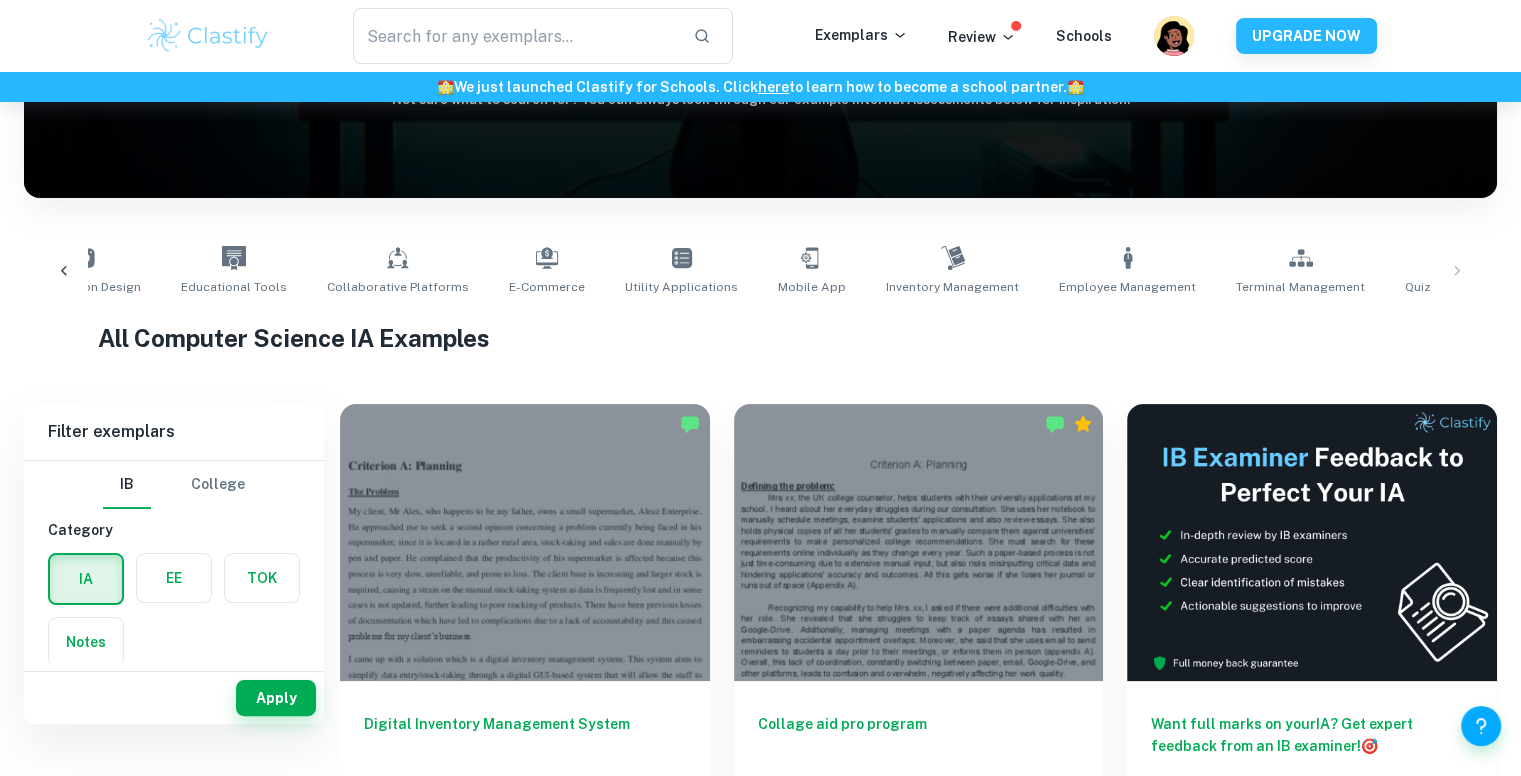 scroll, scrollTop: 273, scrollLeft: 0, axis: vertical 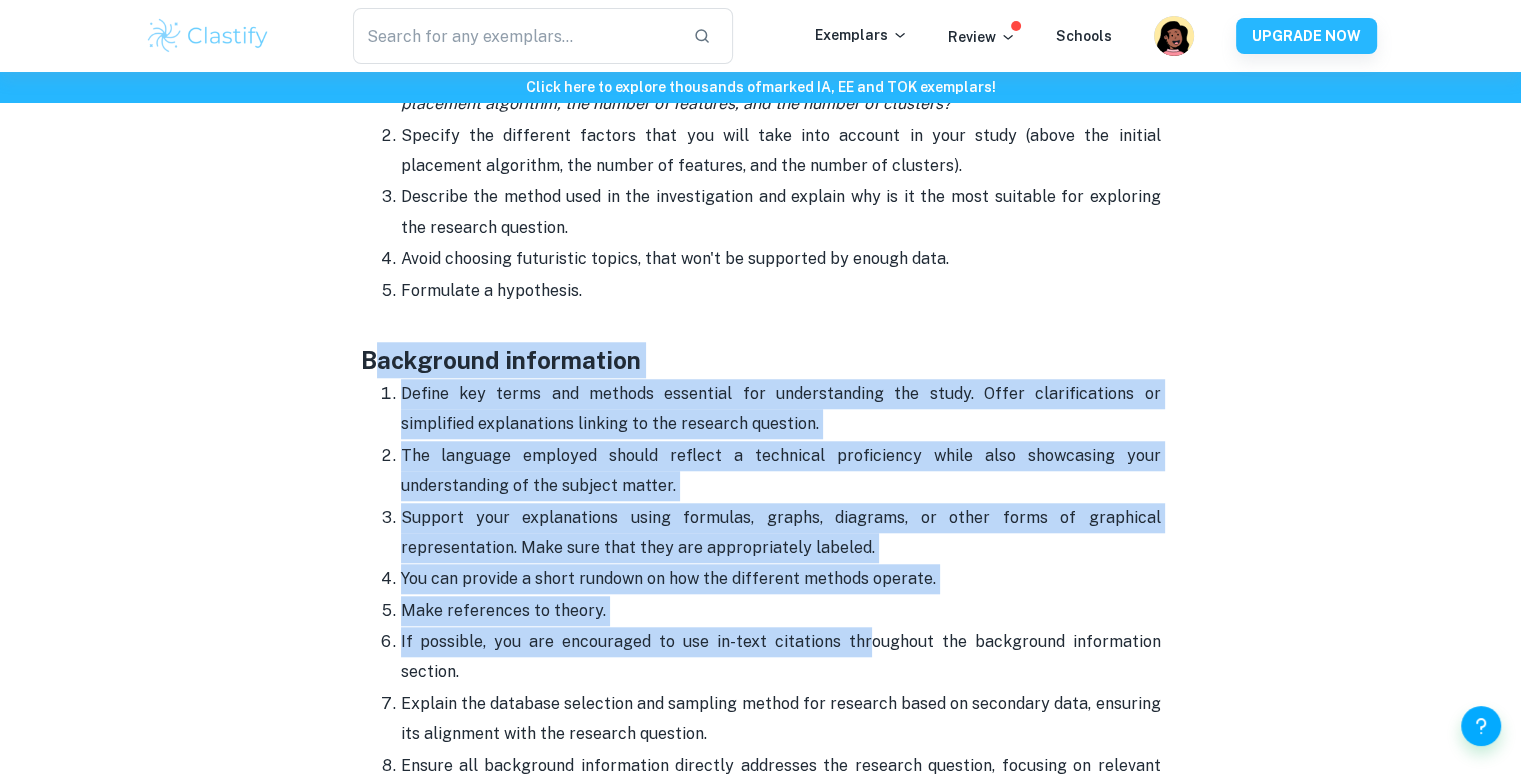 drag, startPoint x: 598, startPoint y: 347, endPoint x: 808, endPoint y: 626, distance: 349.2005 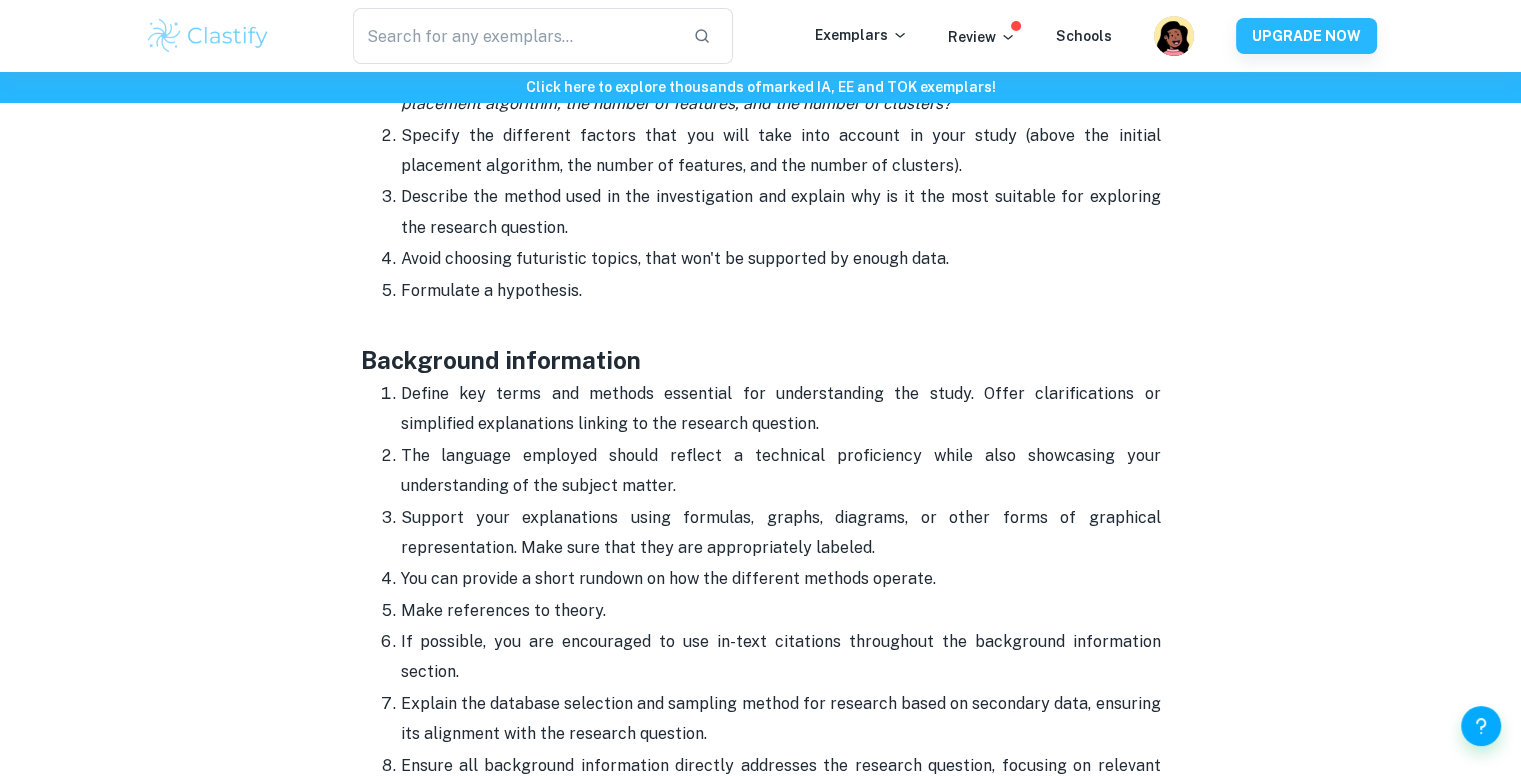 click on "Explain the database selection and sampling method for research based on secondary data, ensuring its alignment with the research question." at bounding box center (781, 719) 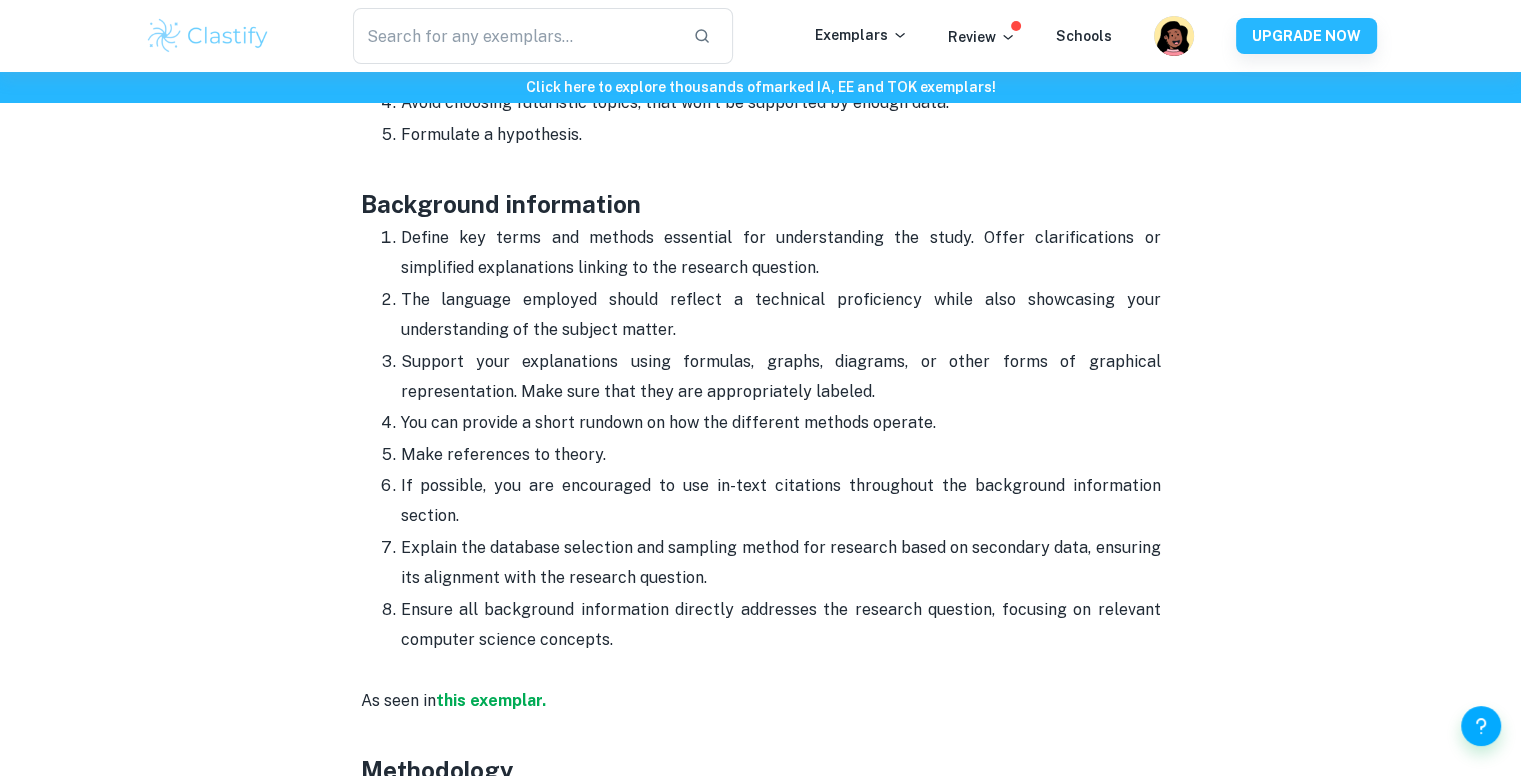 scroll, scrollTop: 1900, scrollLeft: 0, axis: vertical 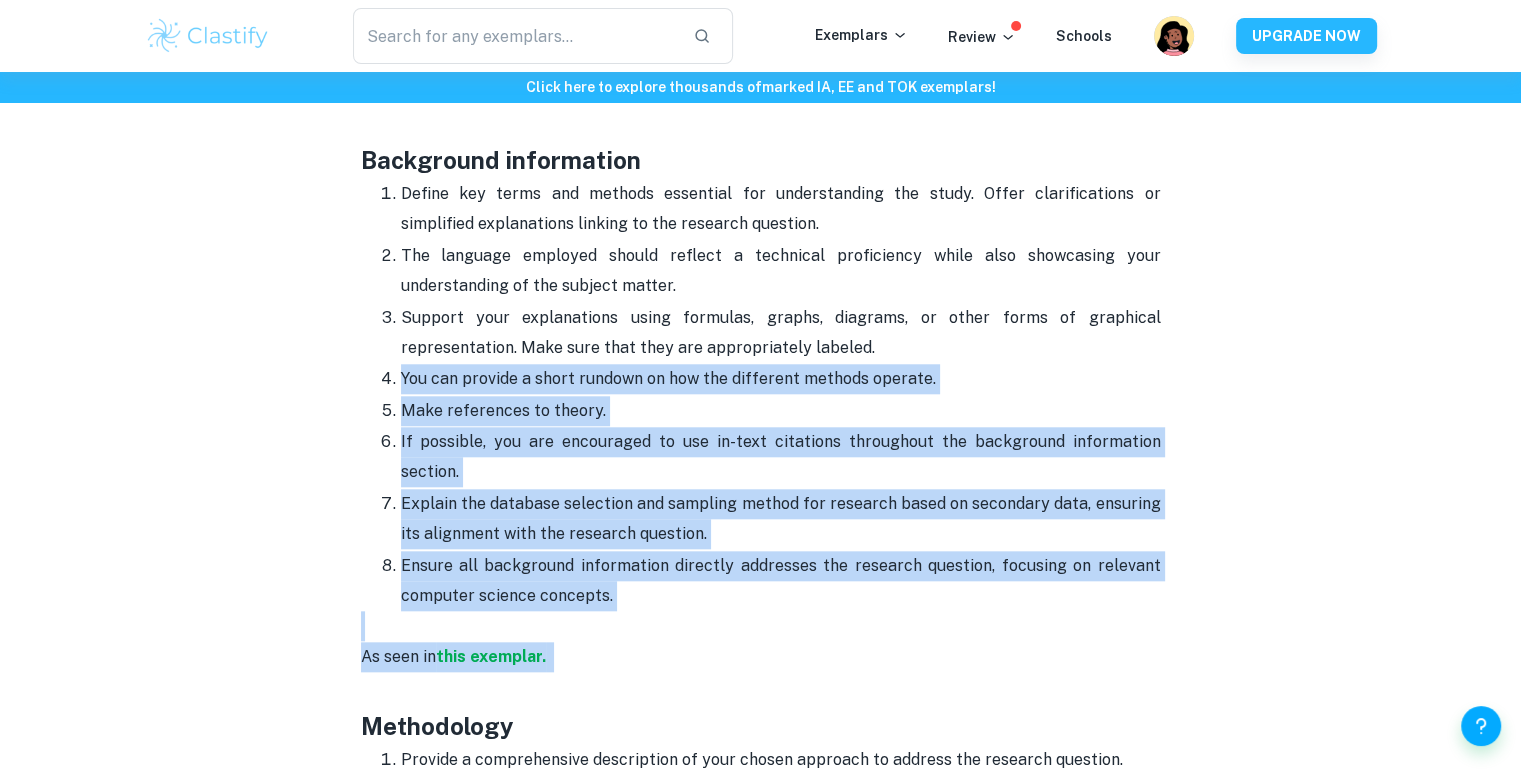 drag, startPoint x: 618, startPoint y: 577, endPoint x: 244, endPoint y: 282, distance: 476.34128 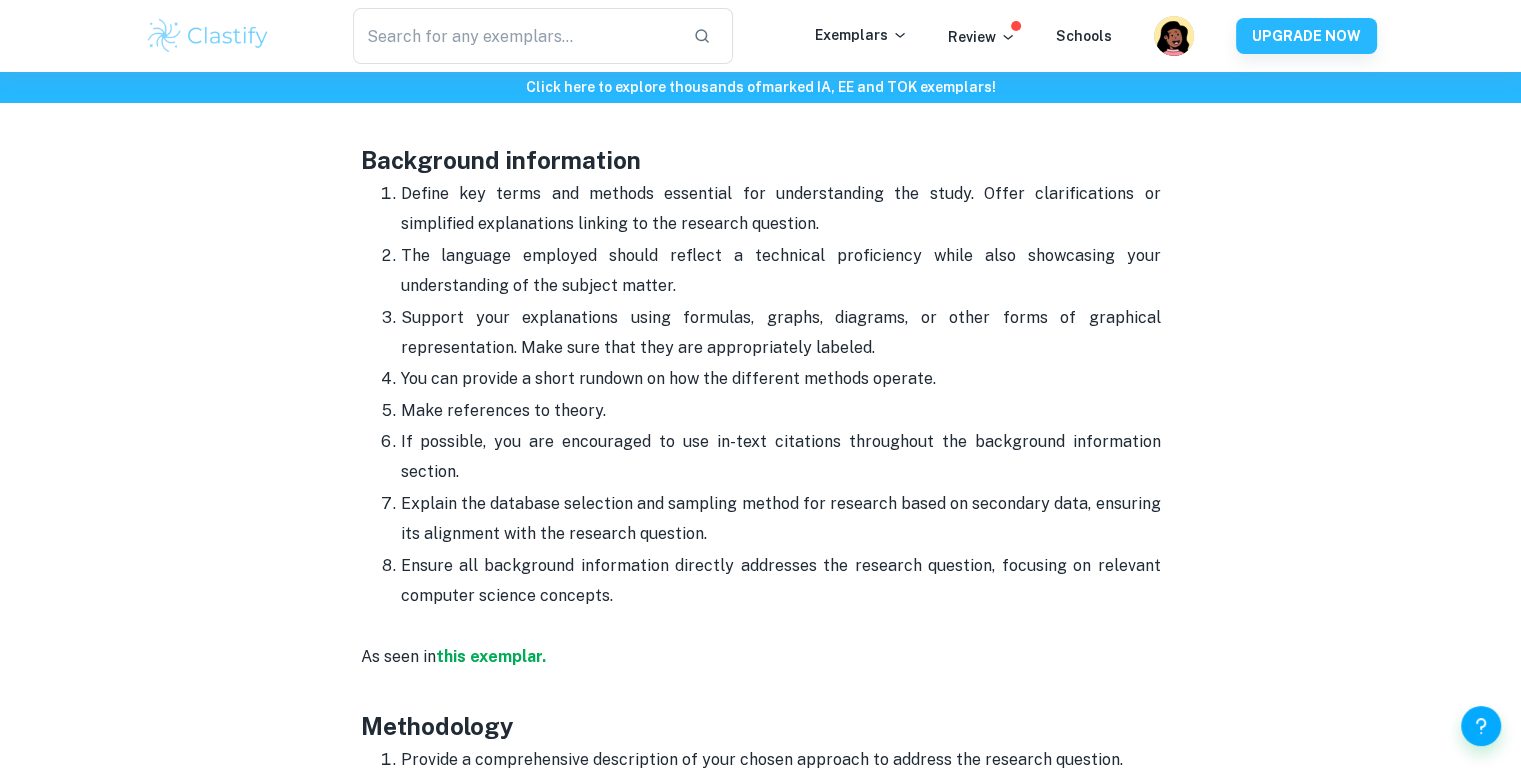 click on "Computer Science EE Format and Structure  By  Julia • April 17, 2024 Get feedback on your  Computer Science EE Marked only by official IB examiners Learn more Is it finally time to start working on your Computer Science extended essay? Clastify comes to the rescue! Below you will find tips on preparing a high-scoring essay, drawing from our experience with IB coursework. We also provided you with the linked exemplars. While we suggest this framework based on our experience of assisting students in achieving top-rated essays, feel free to adapt the guide below to your preferences.   Computer Science EE format and structure   The extended essay is a 4,000 words investigation that should consist of the following parts:    Title page and table of contents On the title page, you will include the topic of your investigation, the research question, the subject, and the word count.  The next page should be the table of contents with all subsections of your essay along with the page numbering.    See   here" at bounding box center [761, 733] 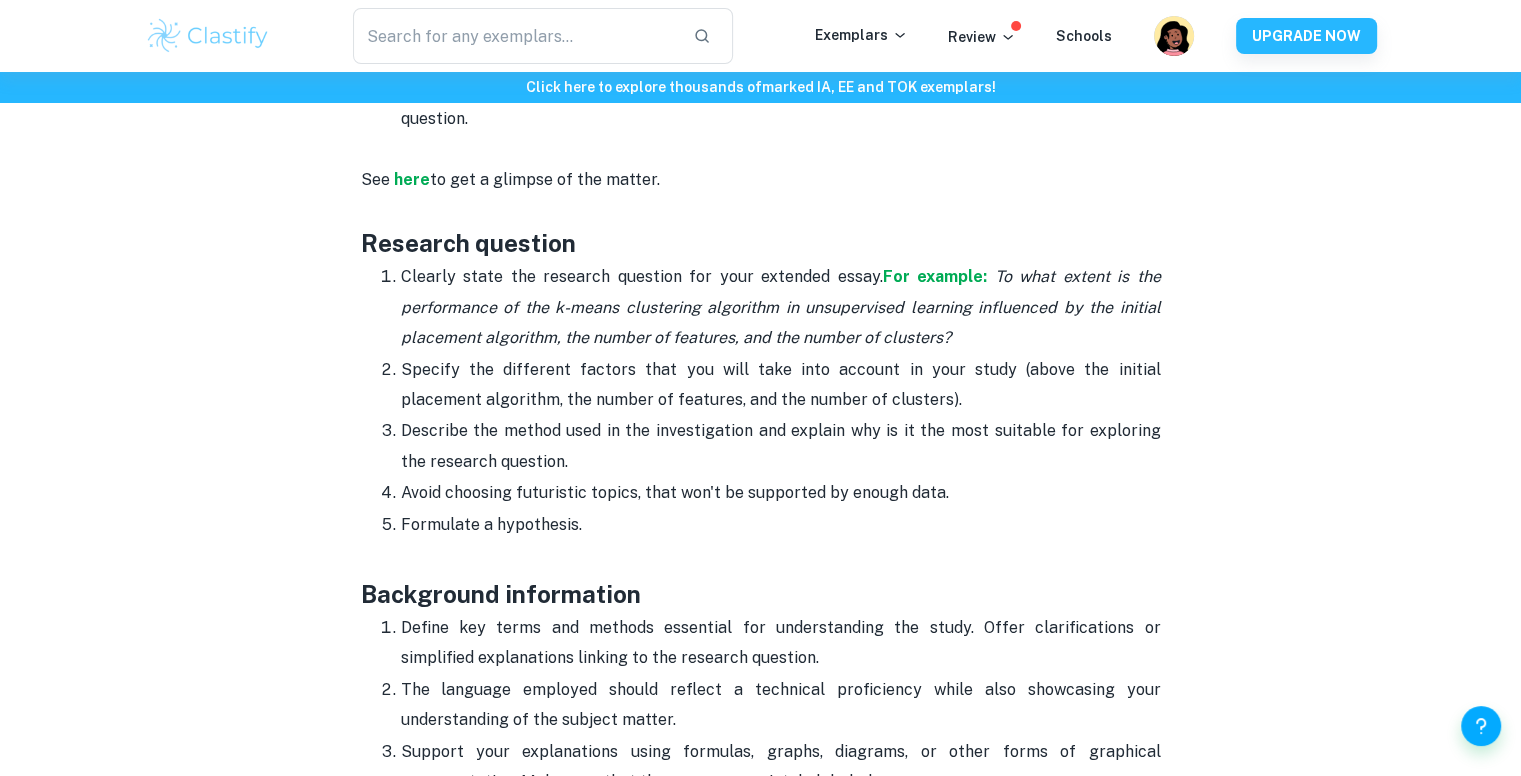 scroll, scrollTop: 1400, scrollLeft: 0, axis: vertical 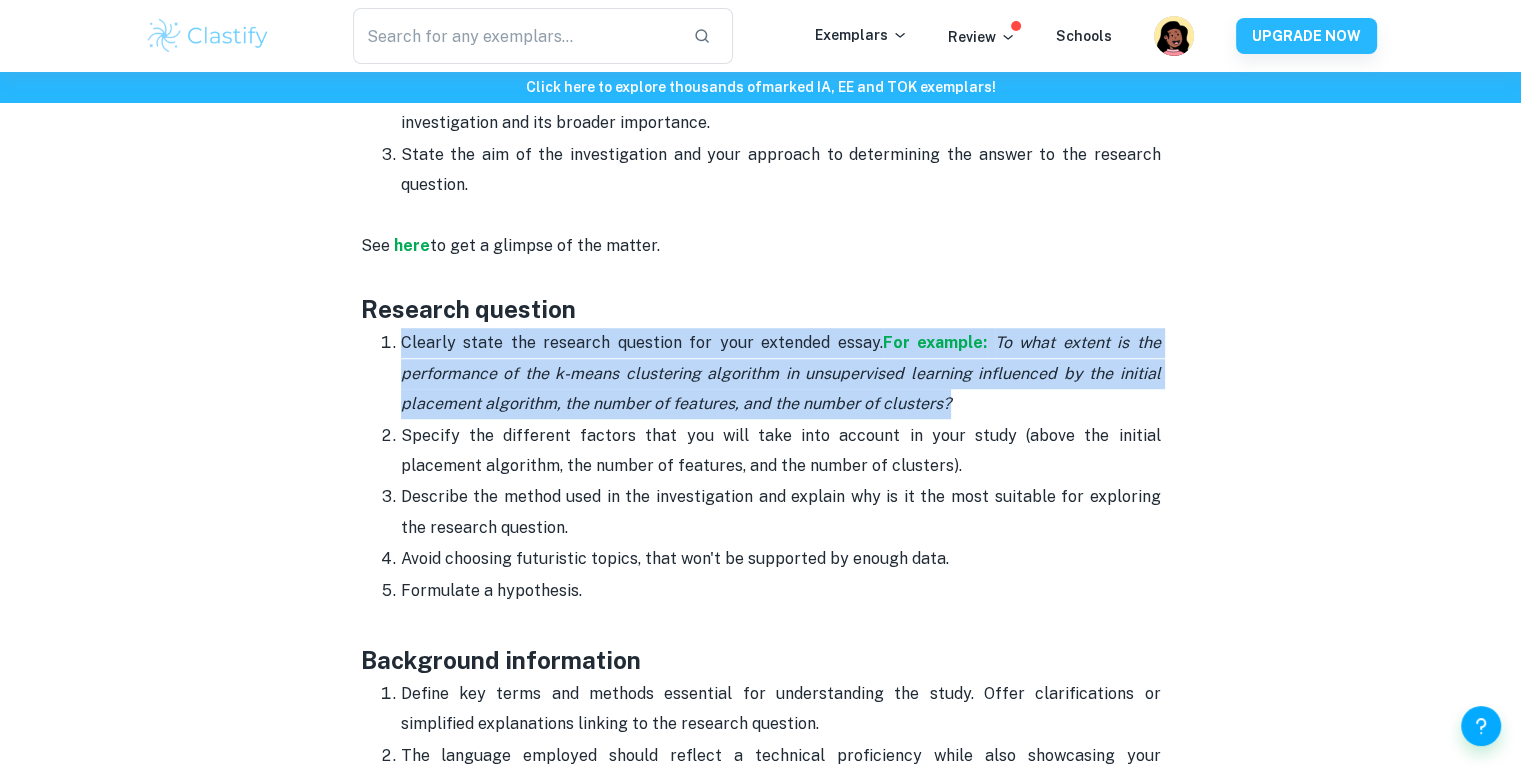 drag, startPoint x: 407, startPoint y: 310, endPoint x: 981, endPoint y: 367, distance: 576.8232 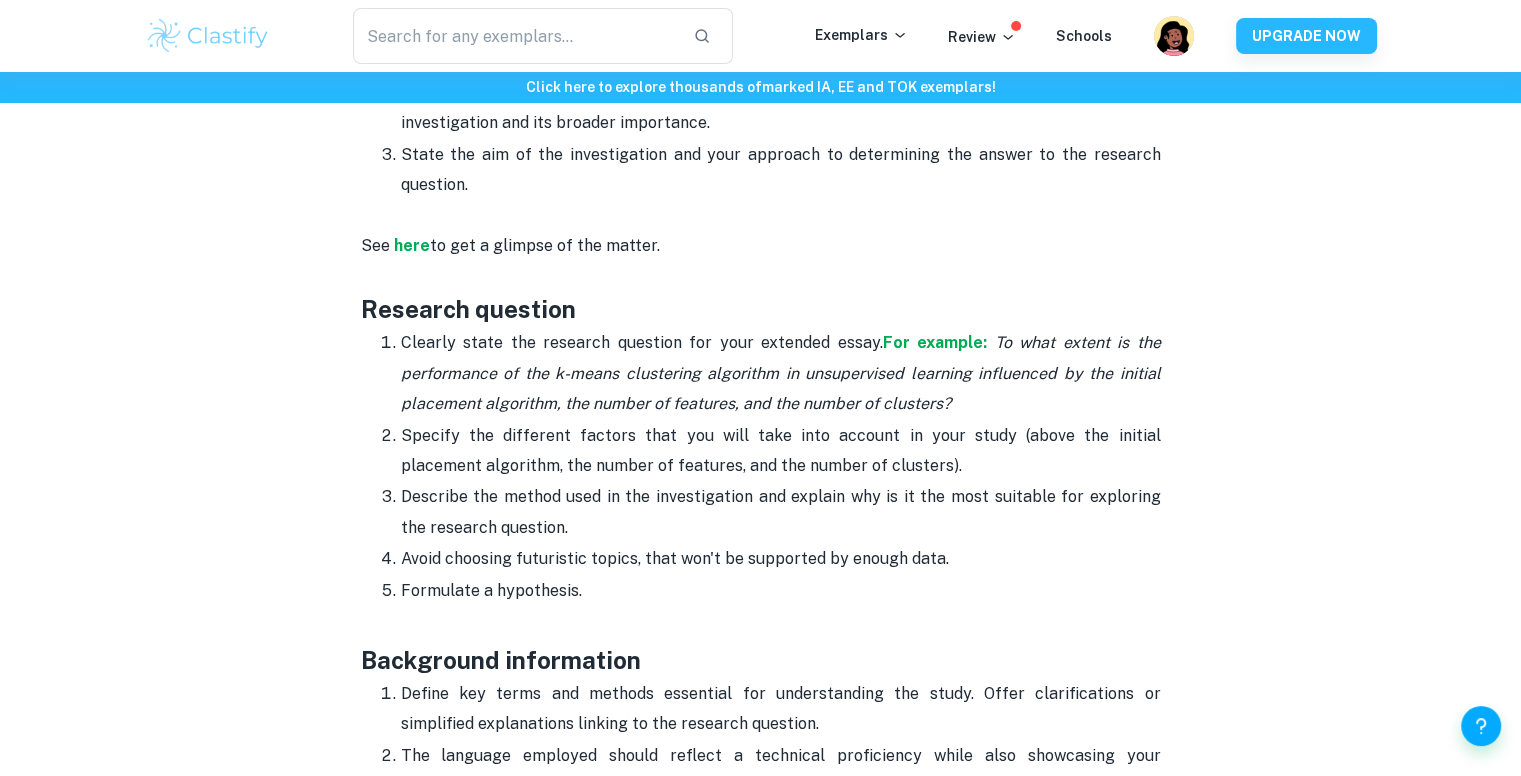 click on "Click here to explore thousands of  marked IA, EE and TOK exemplars ! Home Blog Computer Science EE Format and Structure  Computer Science EE Format and Structure  By  Julia • April 17, 2024 Get feedback on your  Computer Science EE Marked only by official IB examiners Learn more Is it finally time to start working on your Computer Science extended essay? Clastify comes to the rescue! Below you will find tips on preparing a high-scoring essay, drawing from our experience with IB coursework. We also provided you with the linked exemplars. While we suggest this framework based on our experience of assisting students in achieving top-rated essays, feel free to adapt the guide below to your preferences.   Computer Science EE format and structure   The extended essay is a 4,000 words investigation that should consist of the following parts:    Title page and table of contents On the title page, you will include the topic of your investigation, the research question, the subject, and the word count.    See" at bounding box center [760, 1528] 